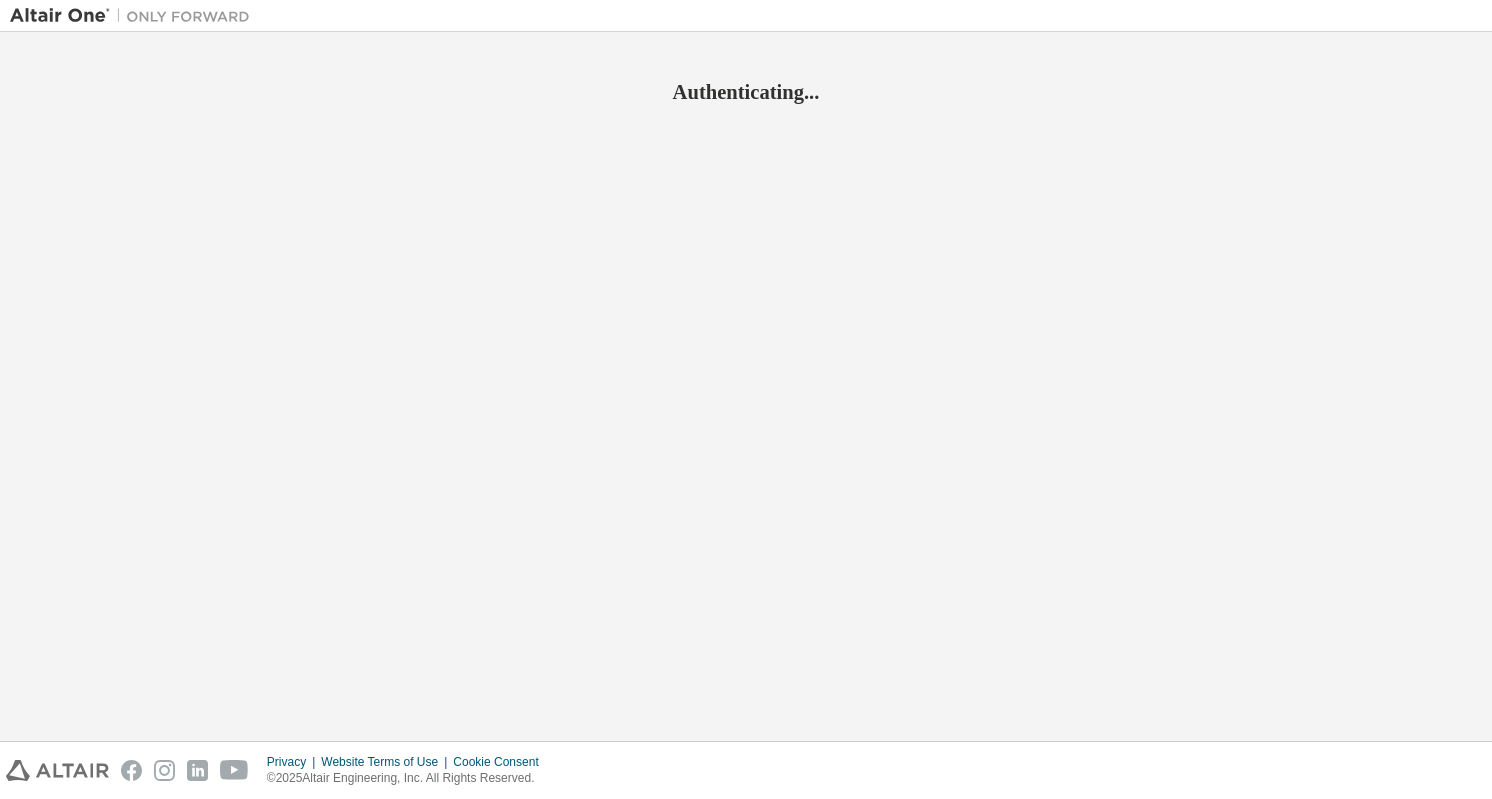 scroll, scrollTop: 0, scrollLeft: 0, axis: both 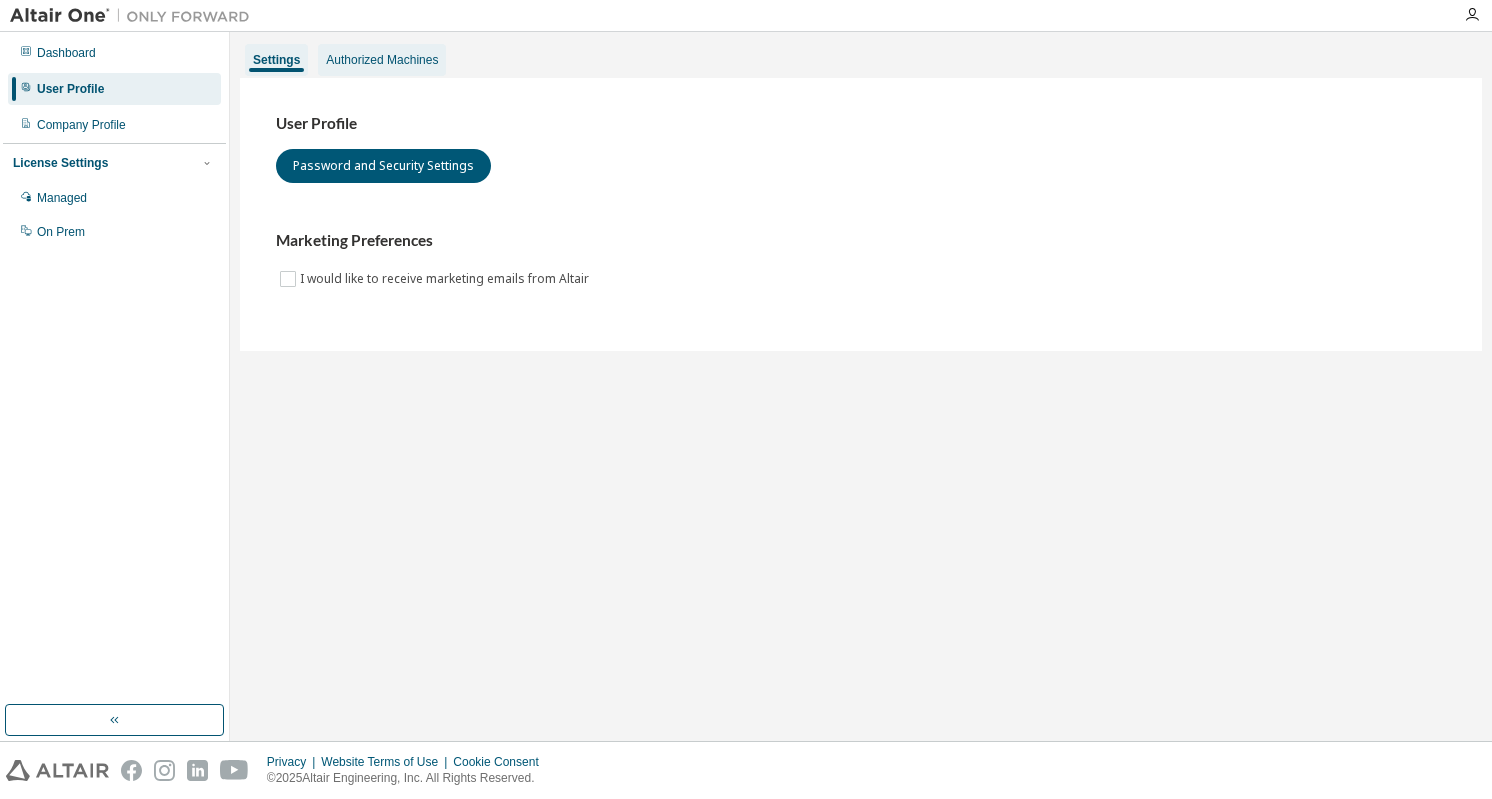 click on "Authorized Machines" at bounding box center (382, 60) 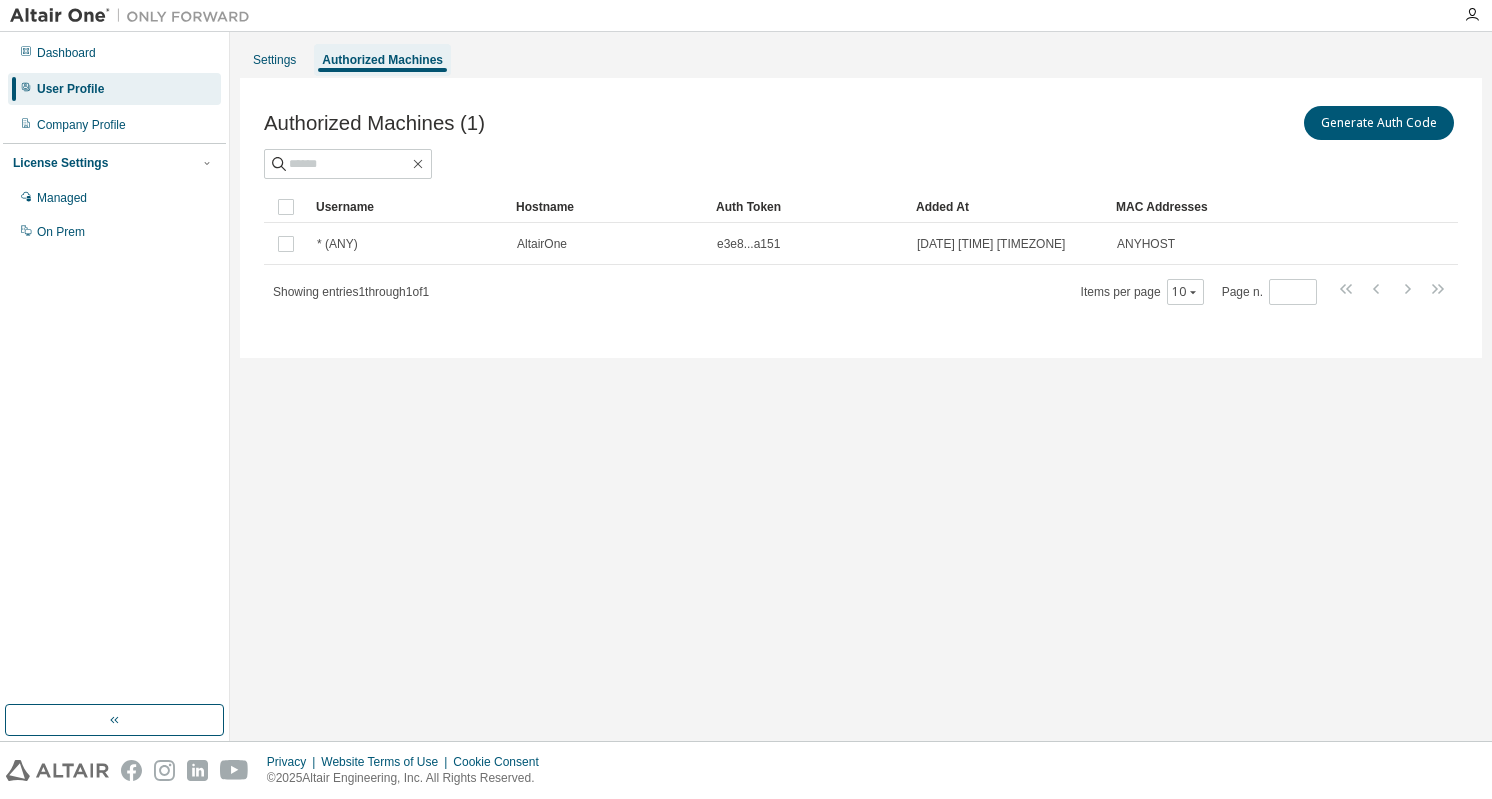 click on "Settings Authorized Machines Authorized Machines (1) Generate Auth Code Clear Load Save Save As Field Operator Value Select filter Select operand Add criteria Search Username Hostname Auth Token Added At MAC Addresses * (ANY) AltairOne e3e8...a151 2025-04-28 01:22:24 PM UTC ANYHOST Showing entries  1  through  1  of  1 Items per page 10 Page n. *" at bounding box center (861, 386) 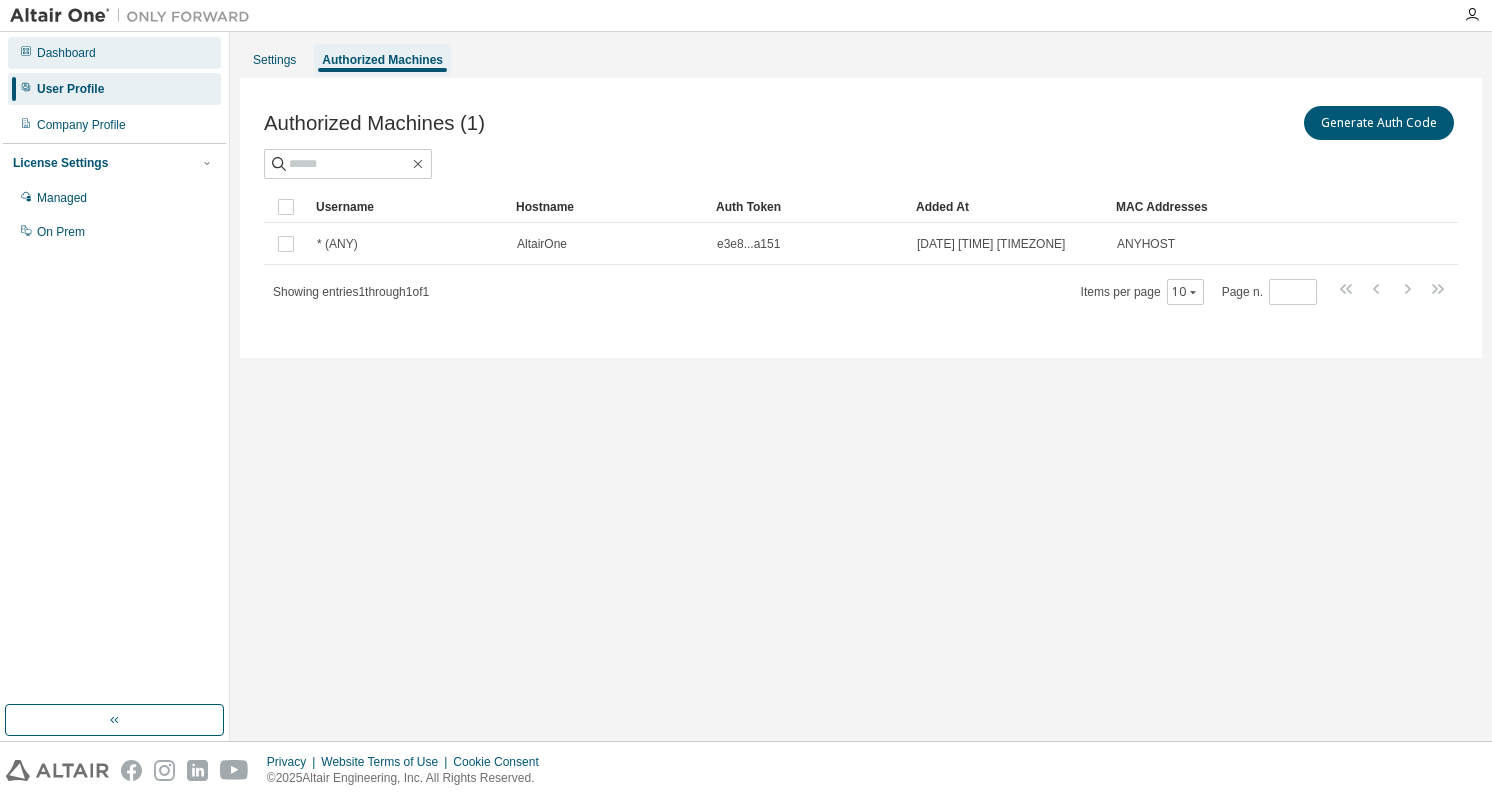 click on "Dashboard" at bounding box center [66, 53] 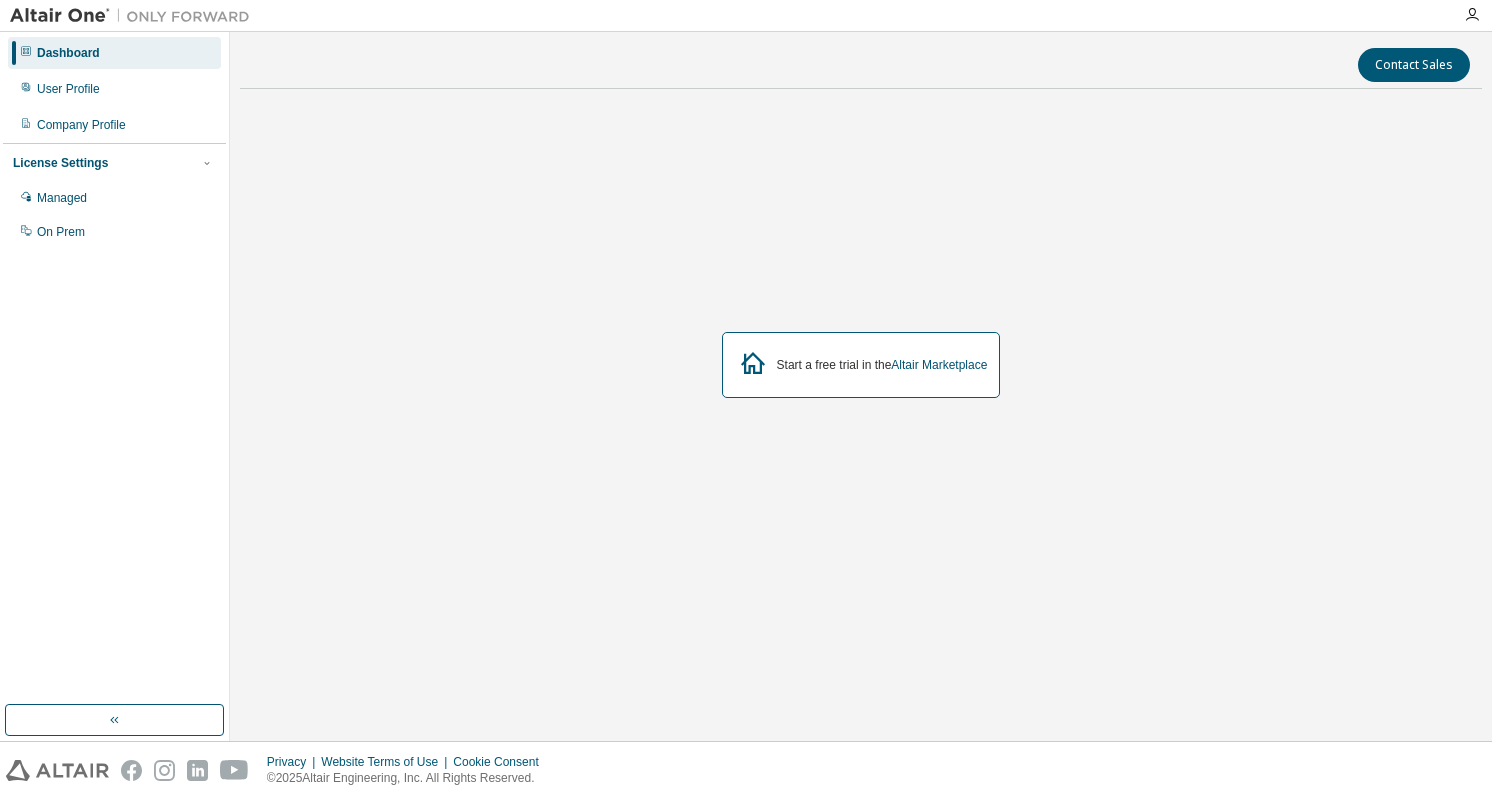 click at bounding box center (135, 16) 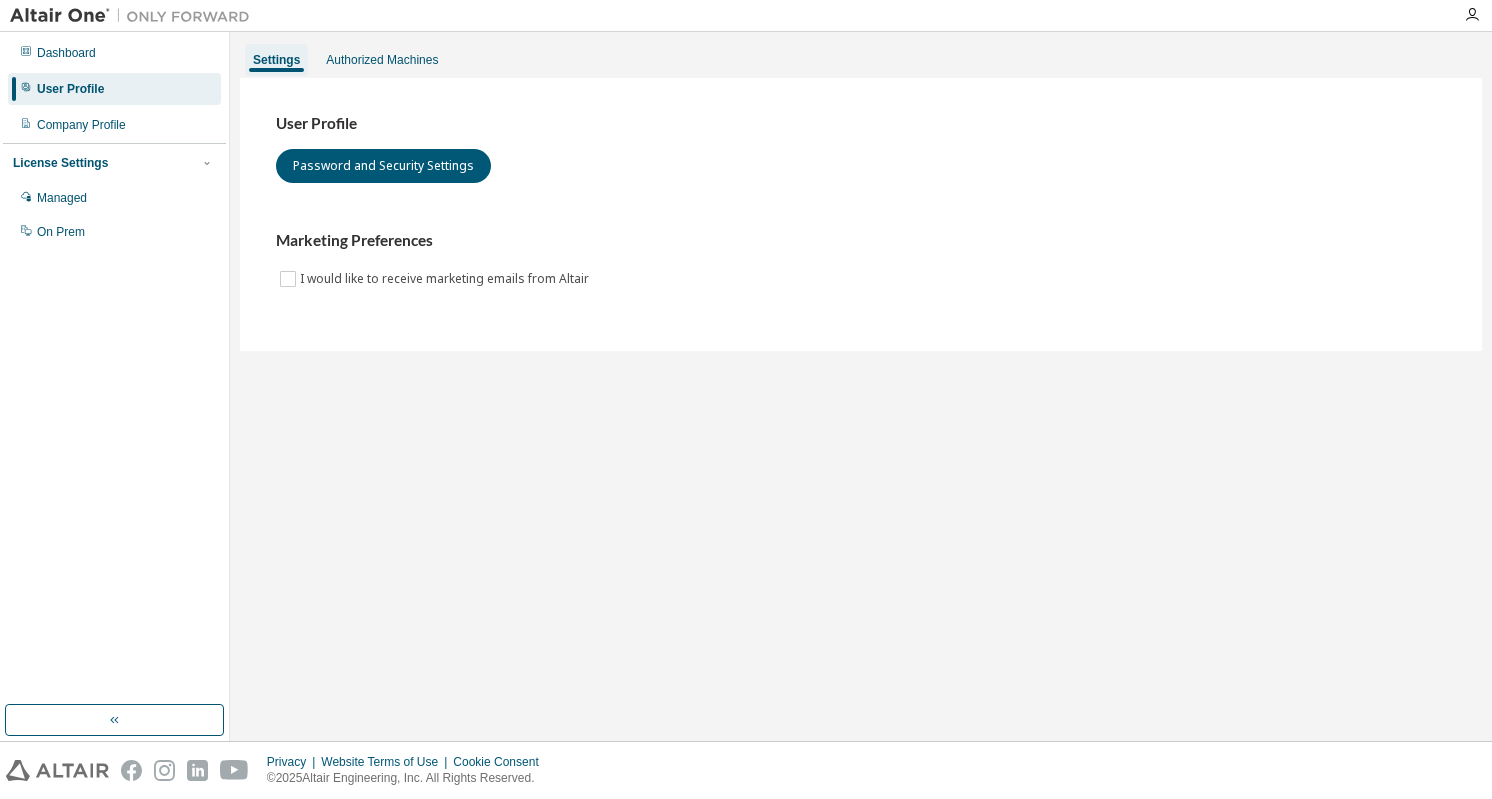 click at bounding box center (135, 16) 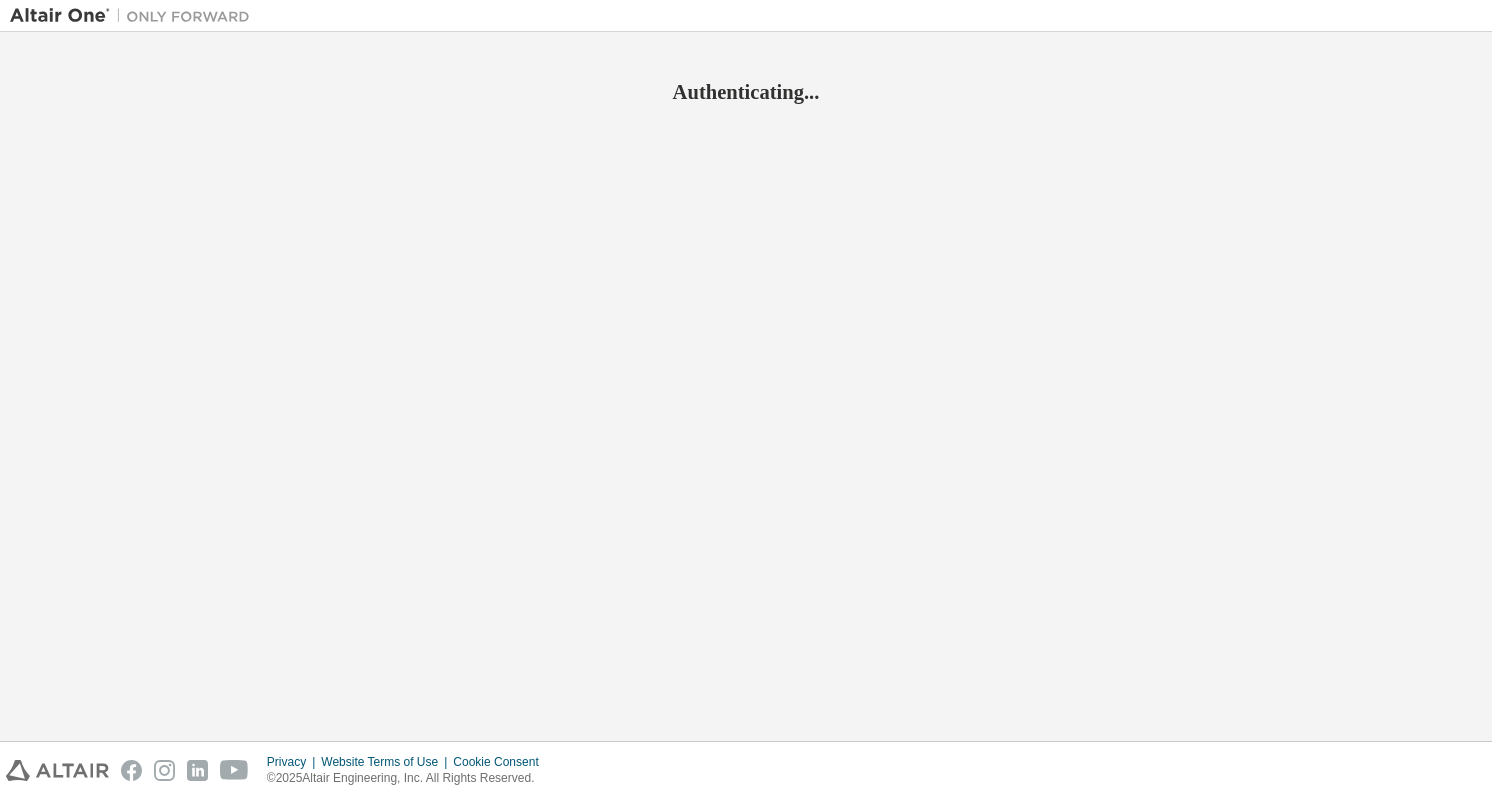 scroll, scrollTop: 0, scrollLeft: 0, axis: both 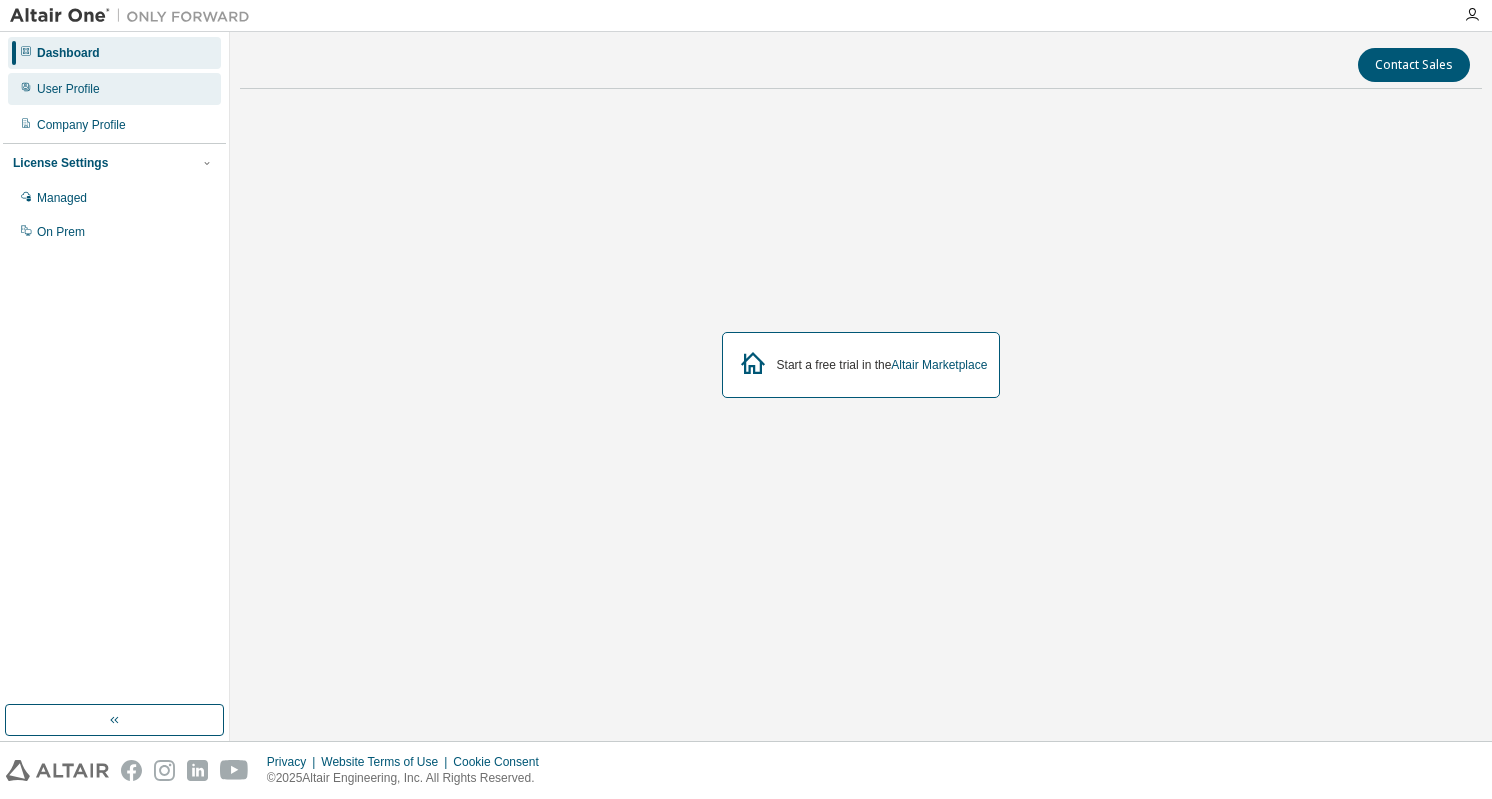 click on "User Profile" at bounding box center [68, 89] 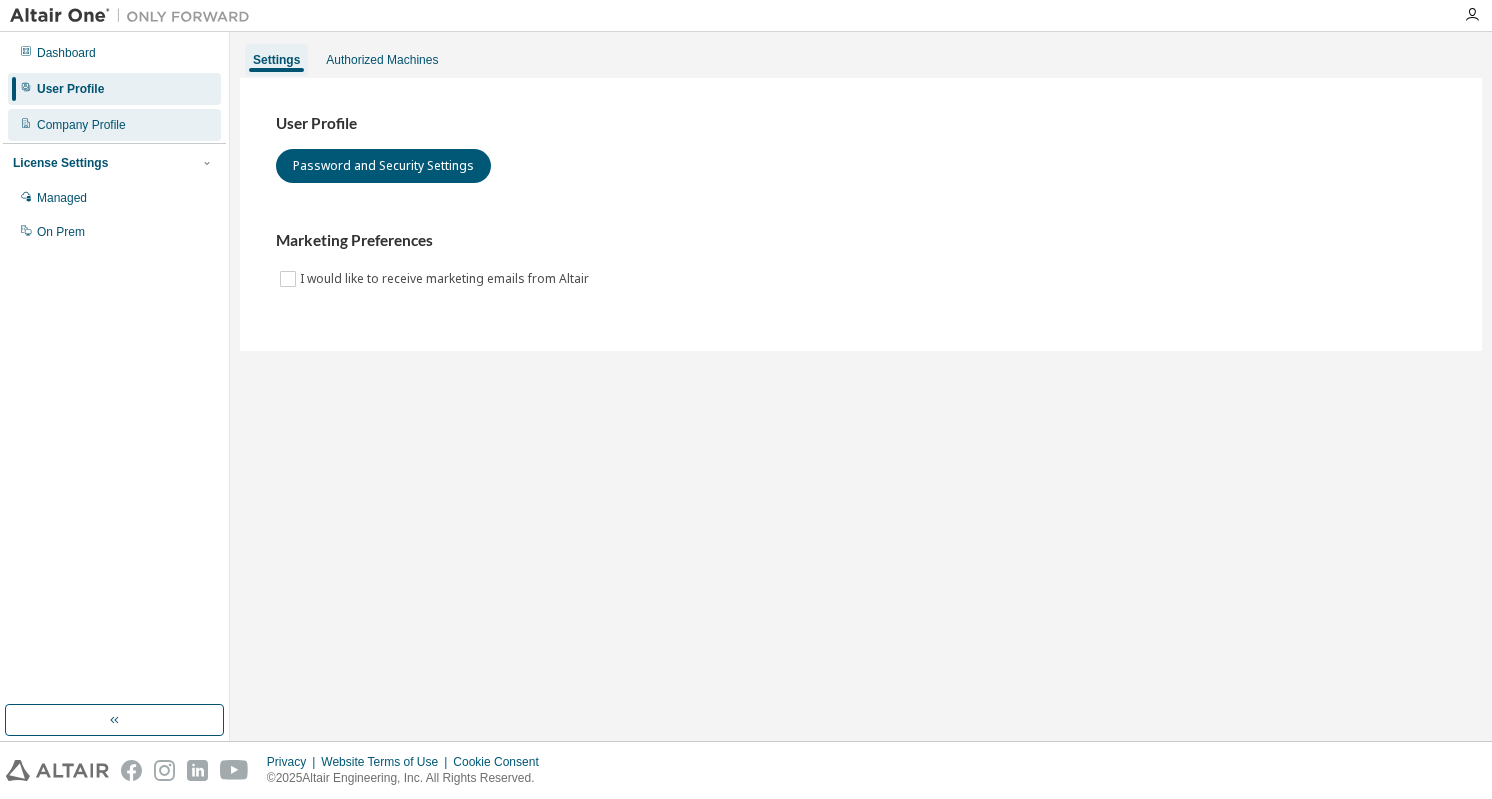 click on "Company Profile" at bounding box center (81, 125) 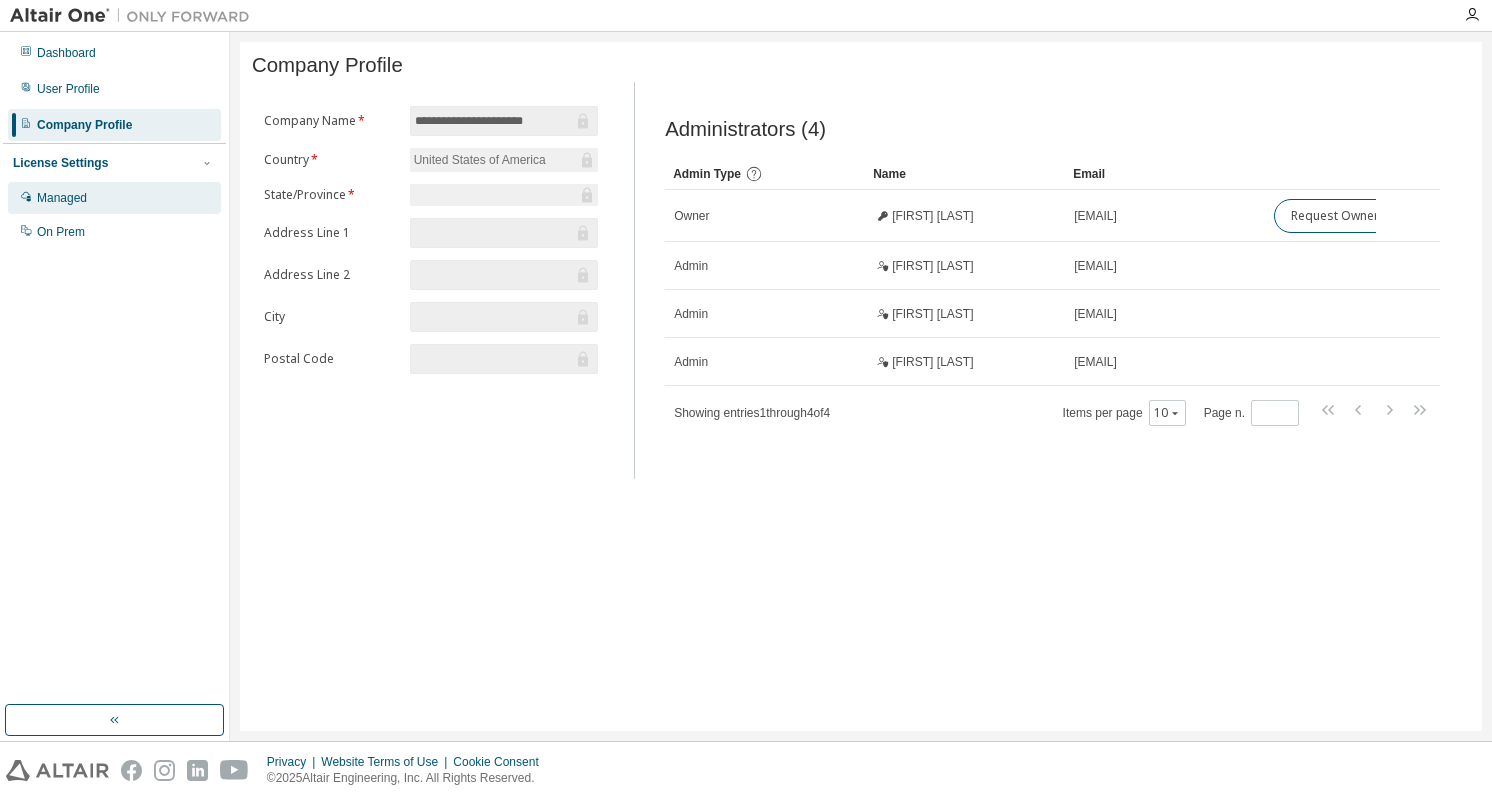 click on "Managed" at bounding box center (62, 198) 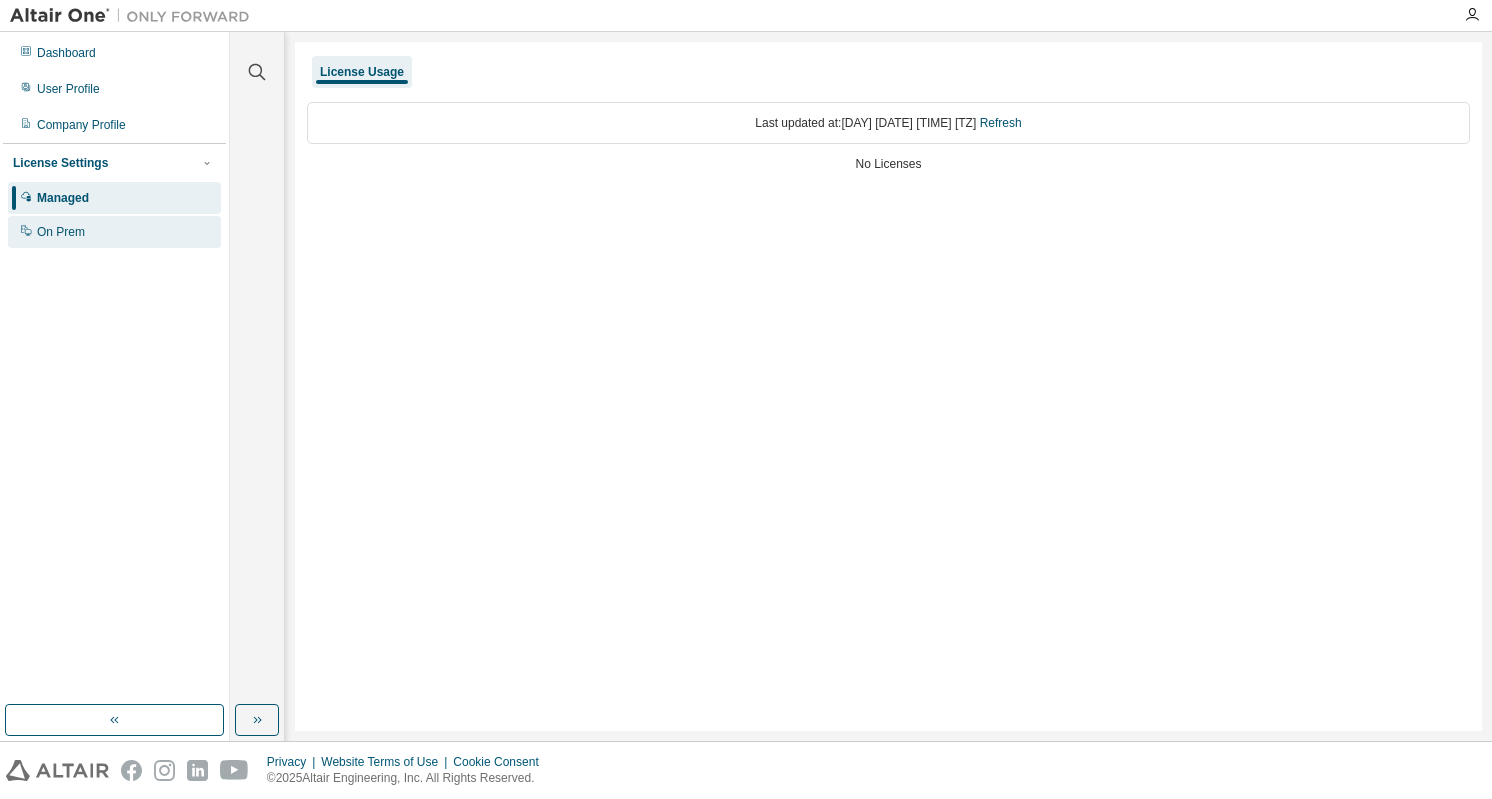 click on "On Prem" at bounding box center [61, 232] 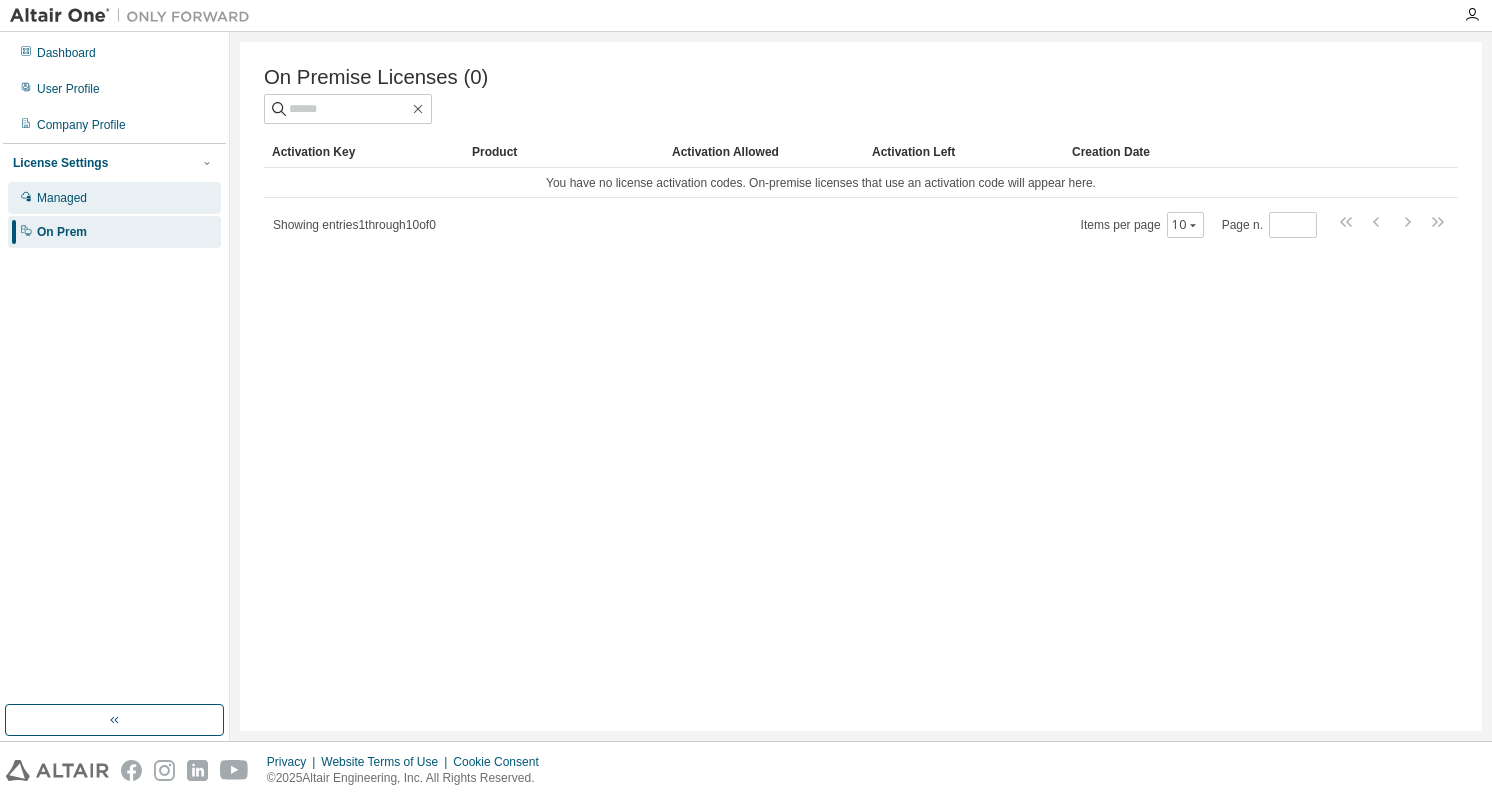 click on "Managed" at bounding box center [114, 198] 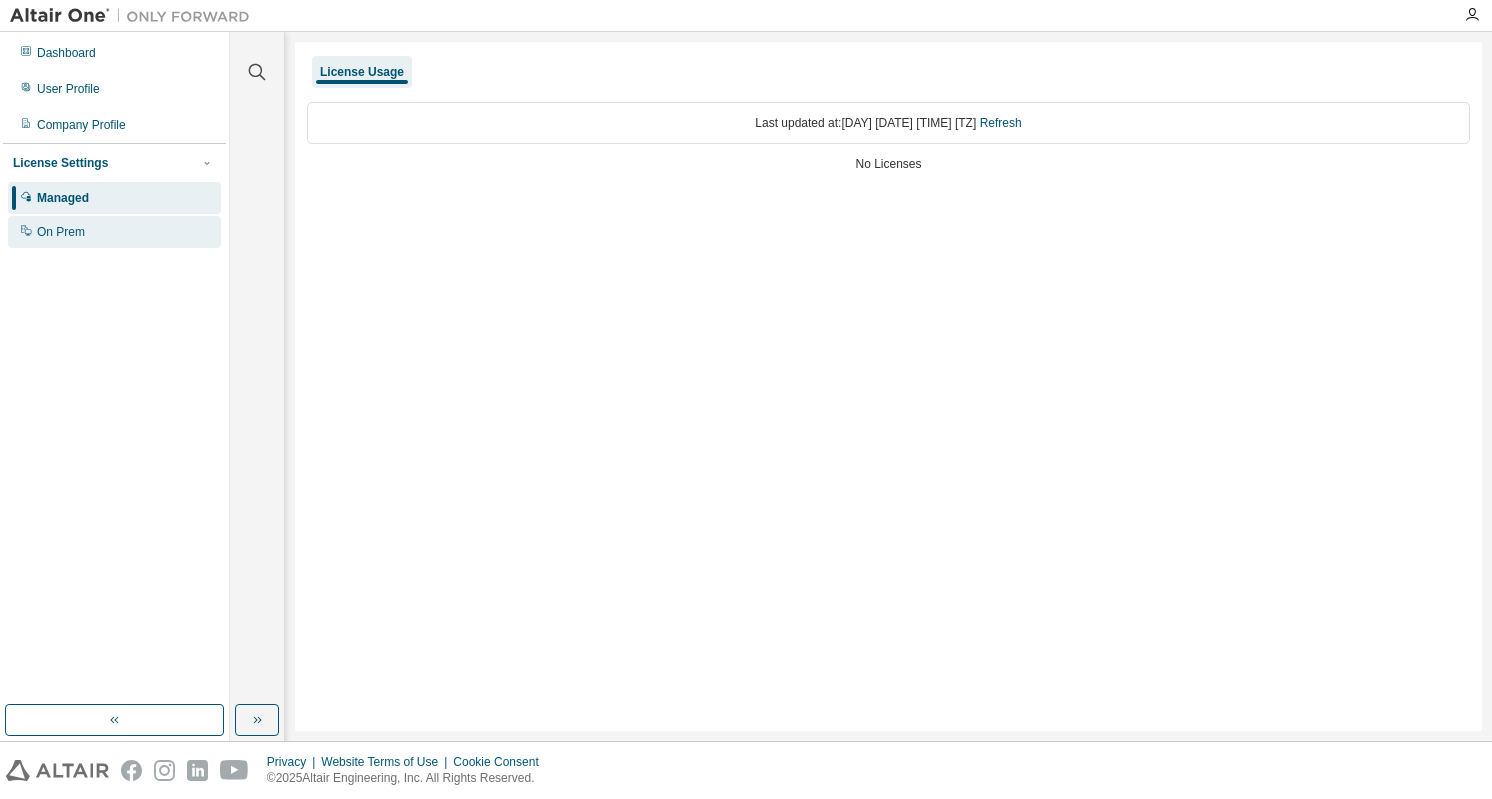 click on "On Prem" at bounding box center [61, 232] 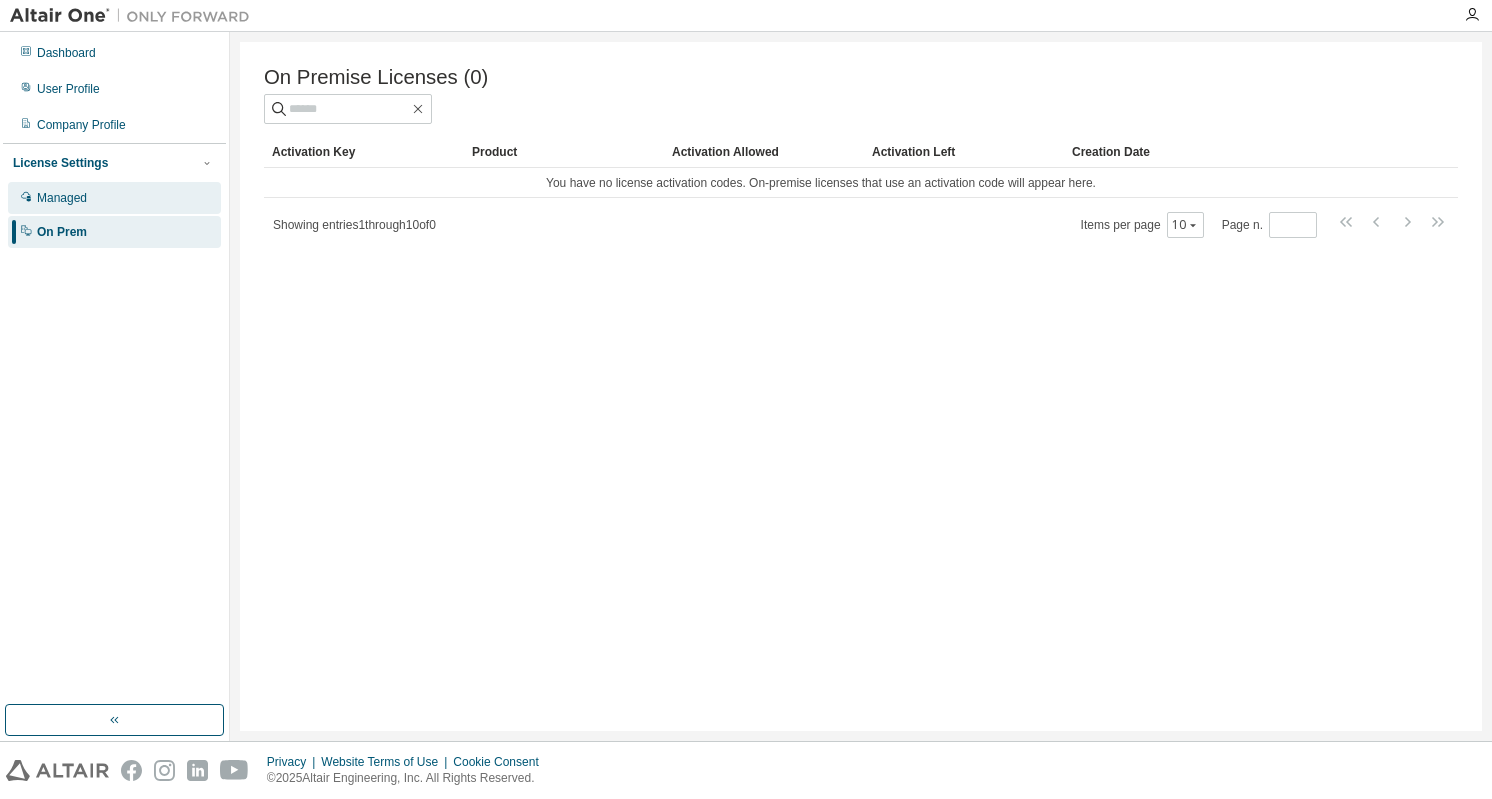 click on "Managed" at bounding box center [62, 198] 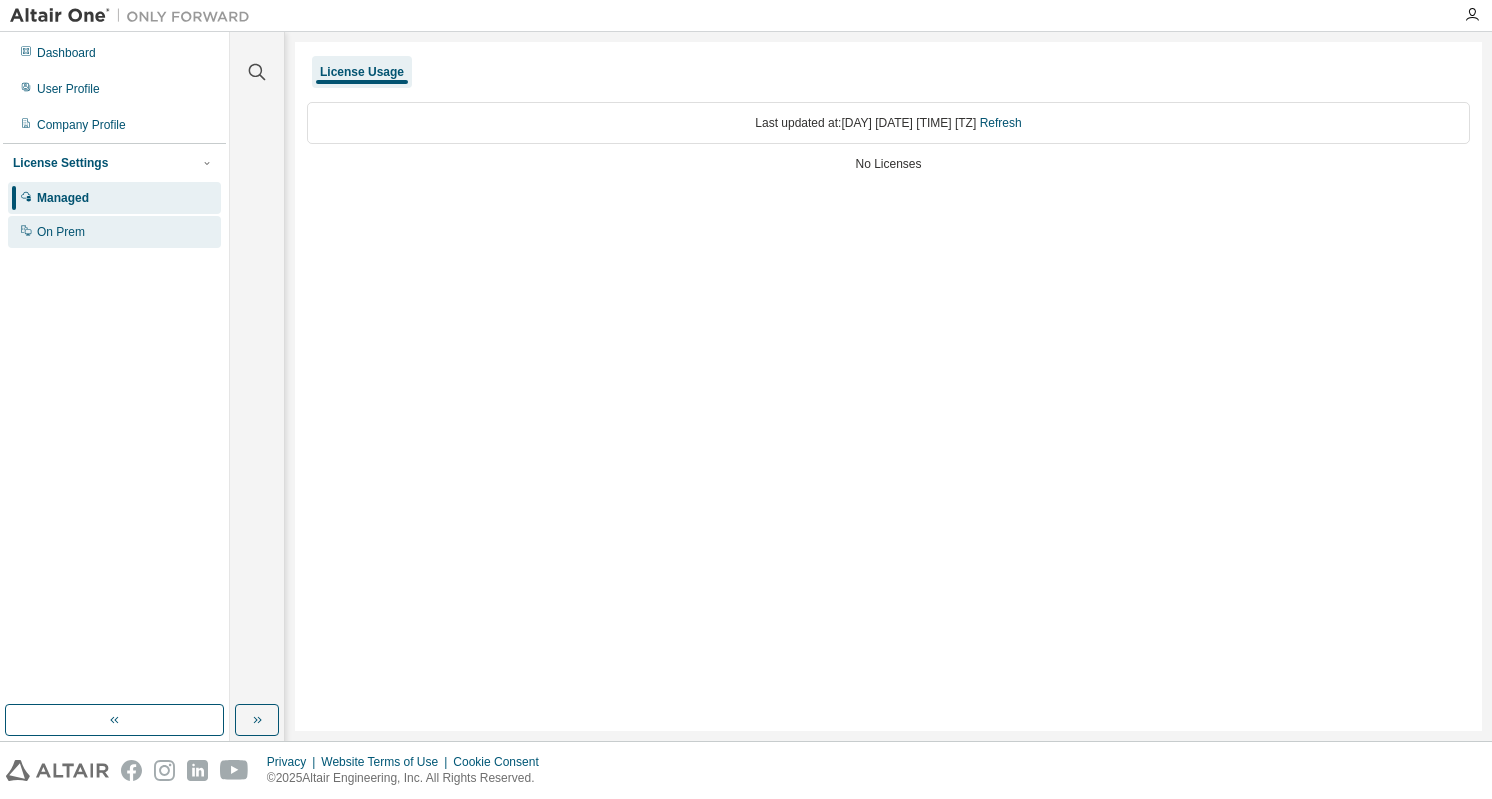 click on "On Prem" at bounding box center (114, 232) 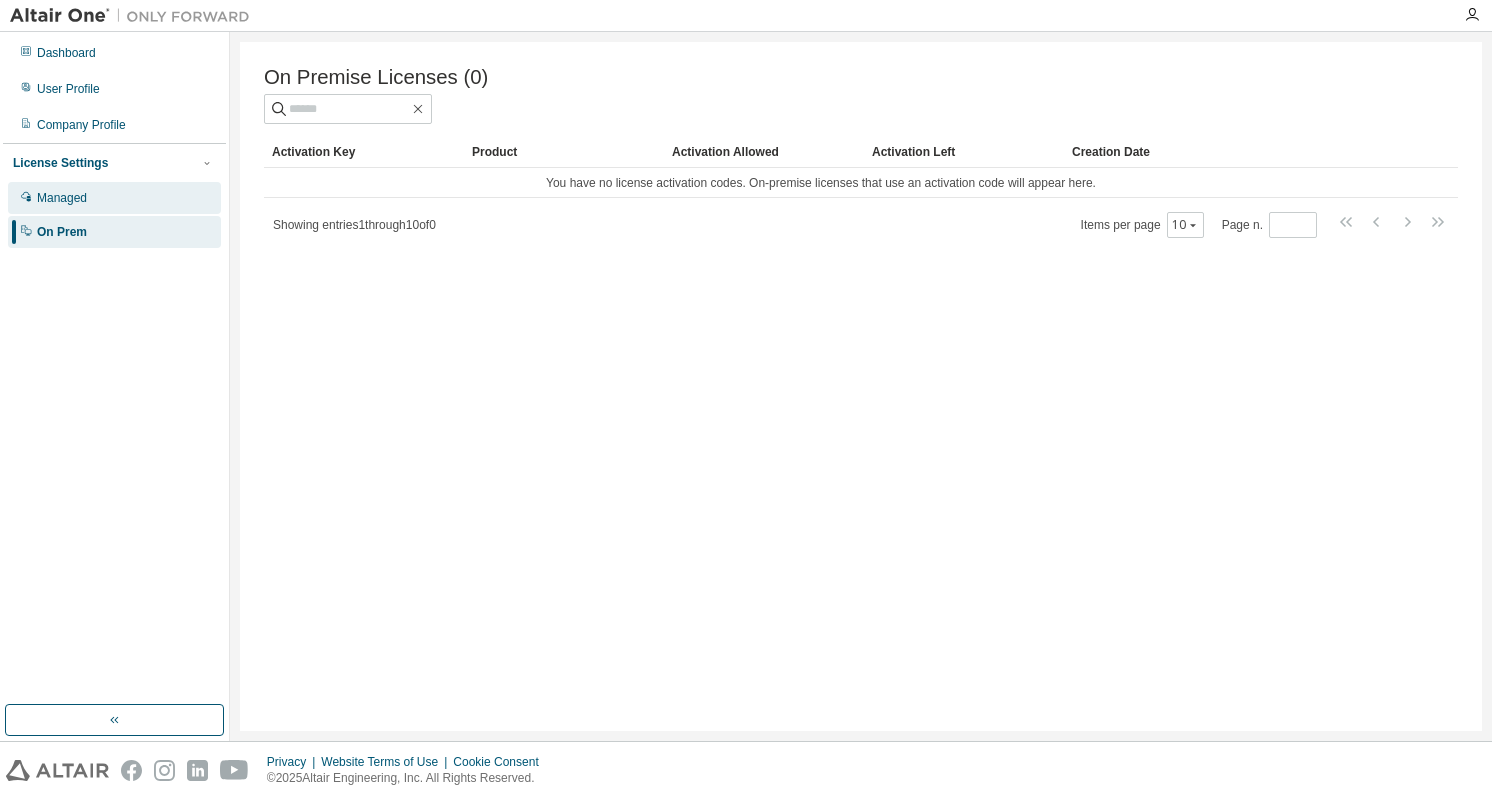 click on "Managed" at bounding box center [114, 198] 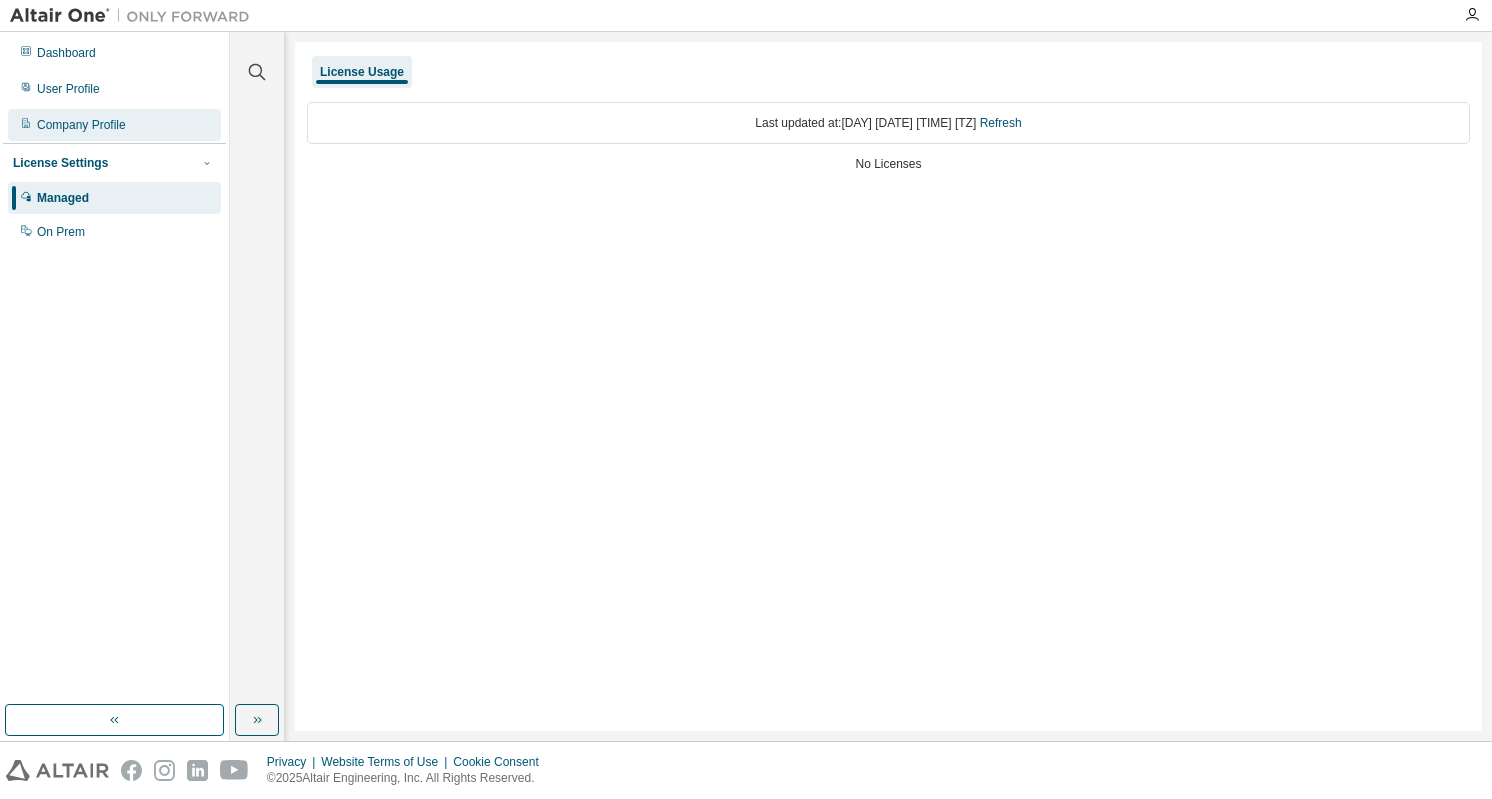 click on "Company Profile" at bounding box center (81, 125) 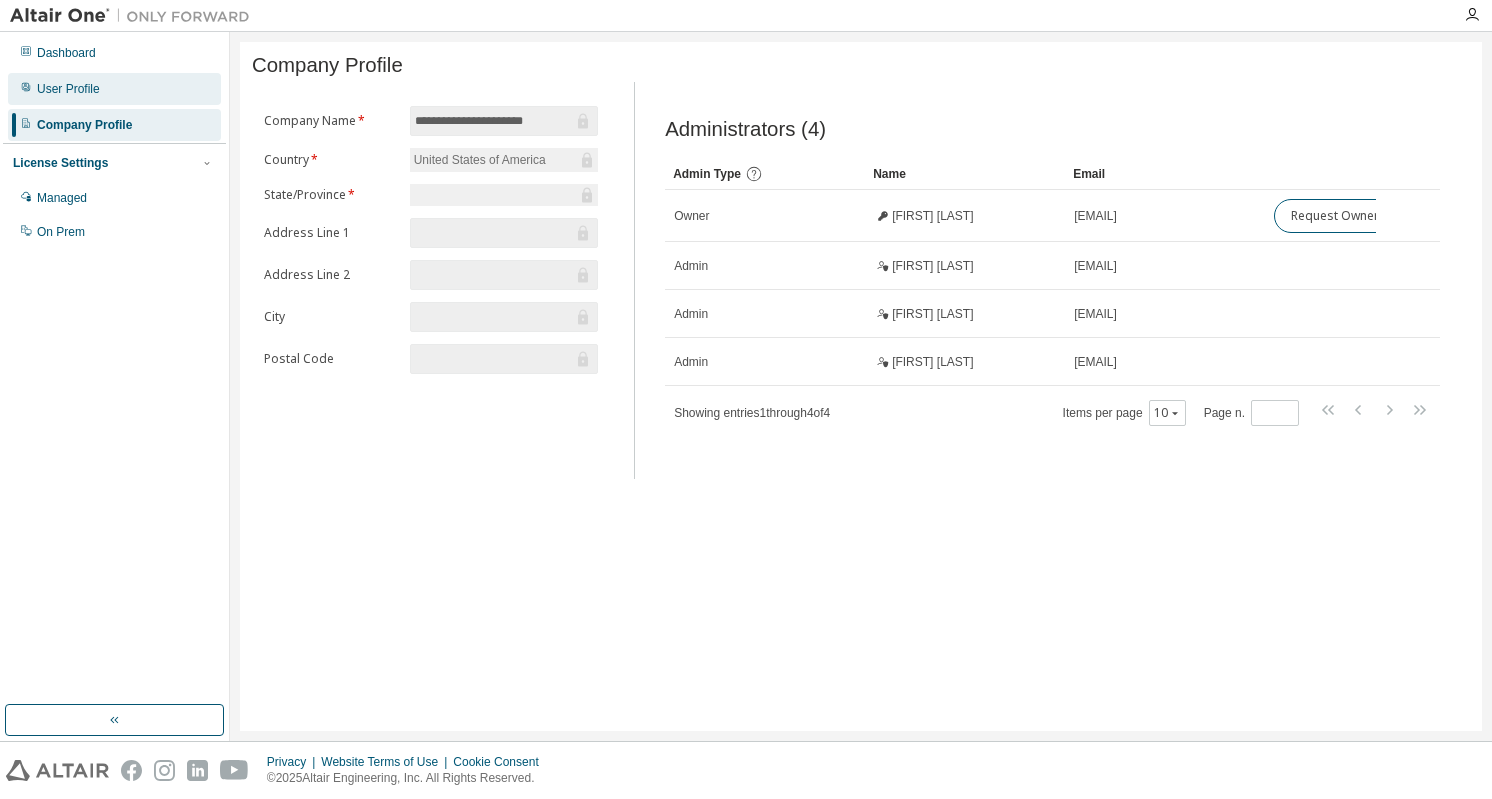 click on "User Profile" at bounding box center [114, 89] 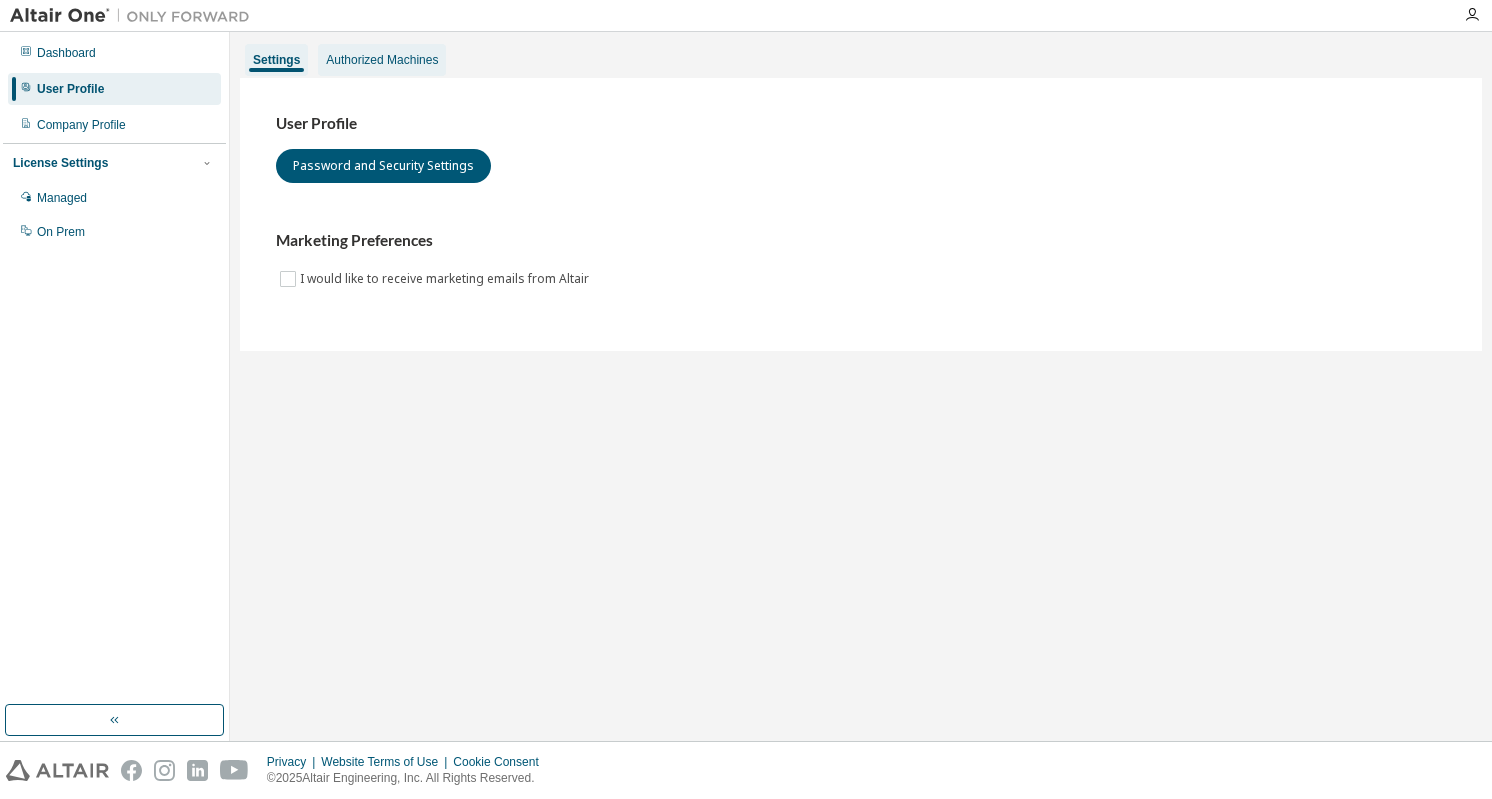 click on "Authorized Machines" at bounding box center (382, 60) 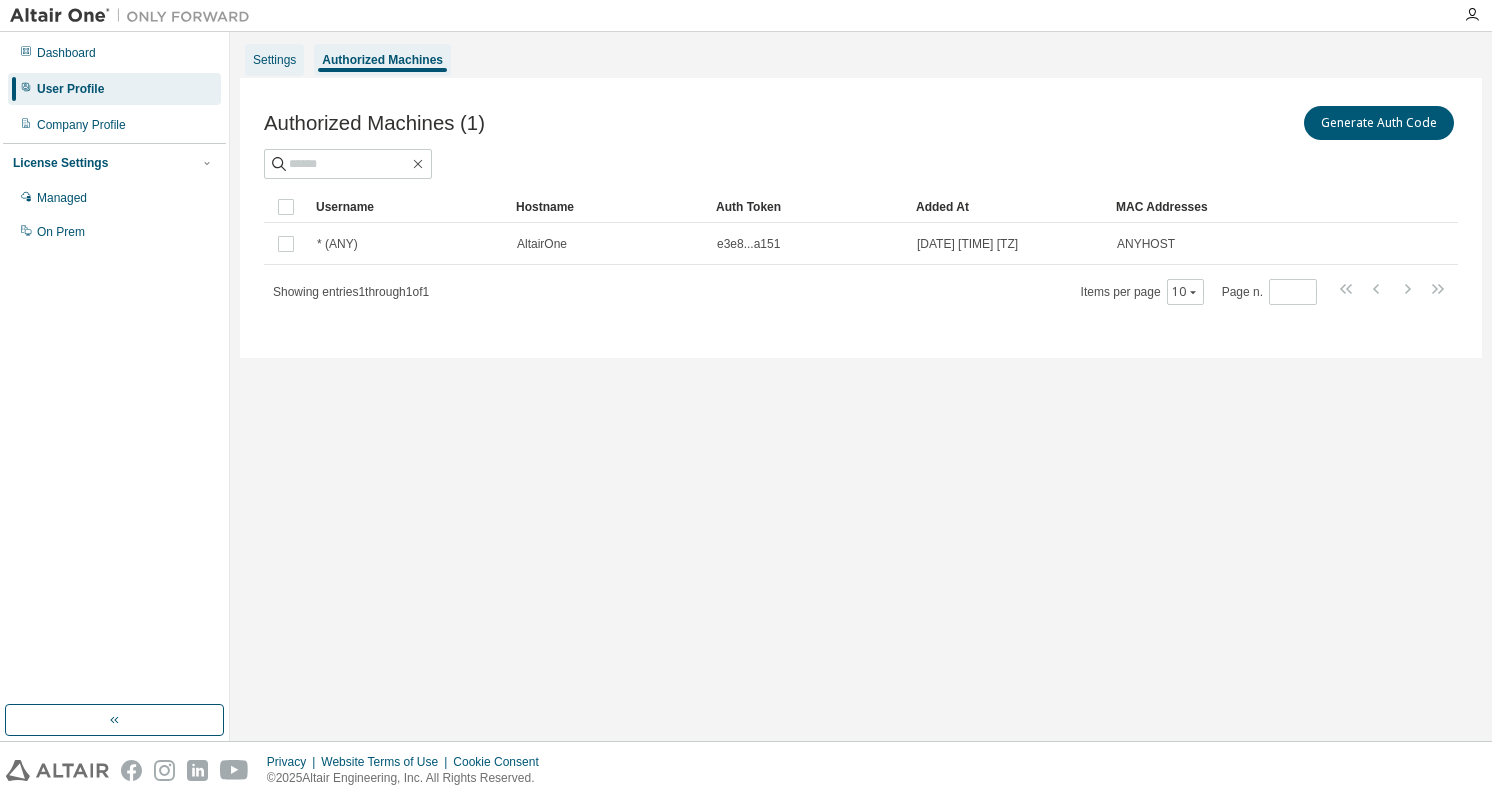 click on "Settings" at bounding box center (274, 60) 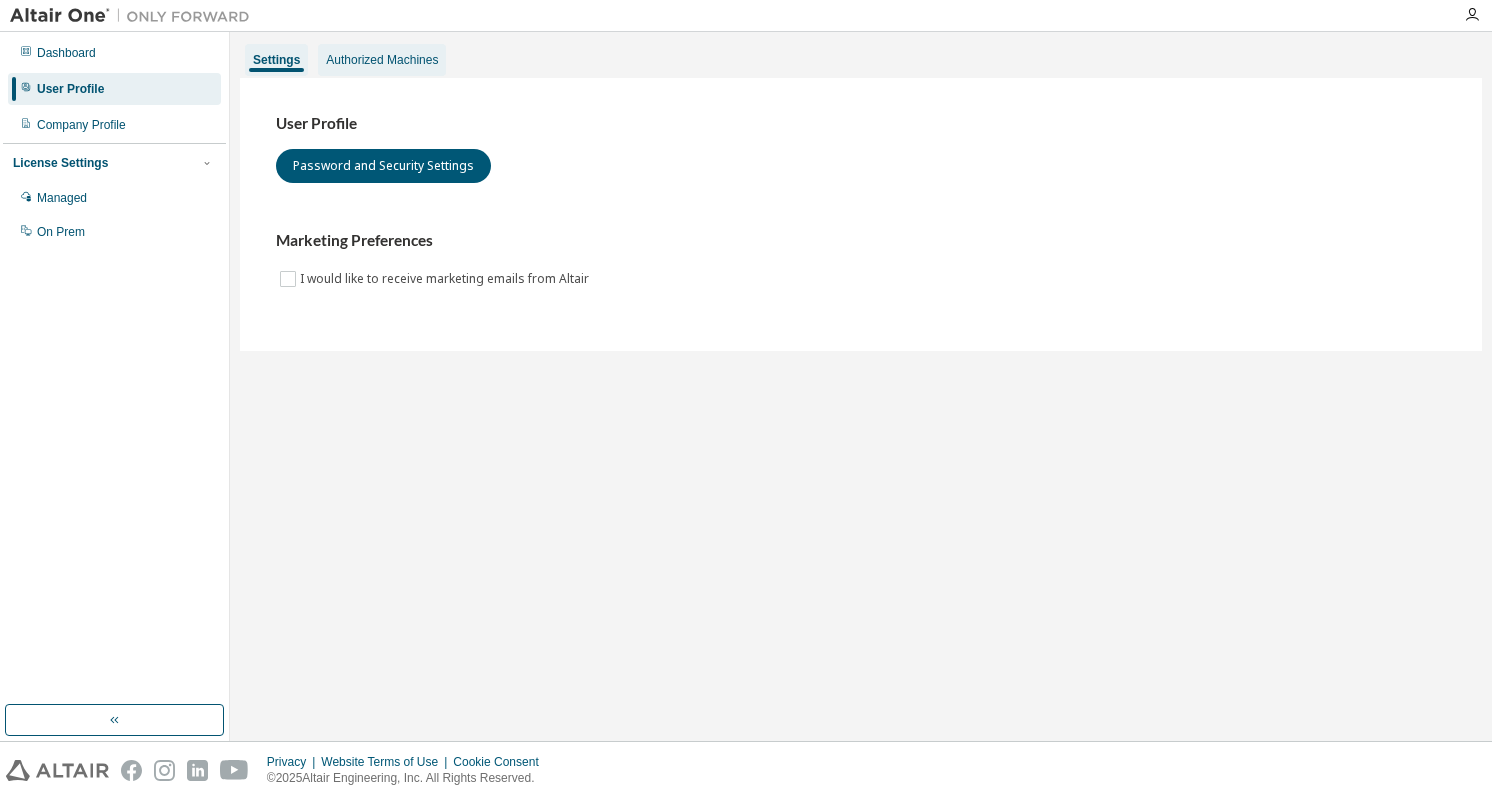 click on "Authorized Machines" at bounding box center [382, 60] 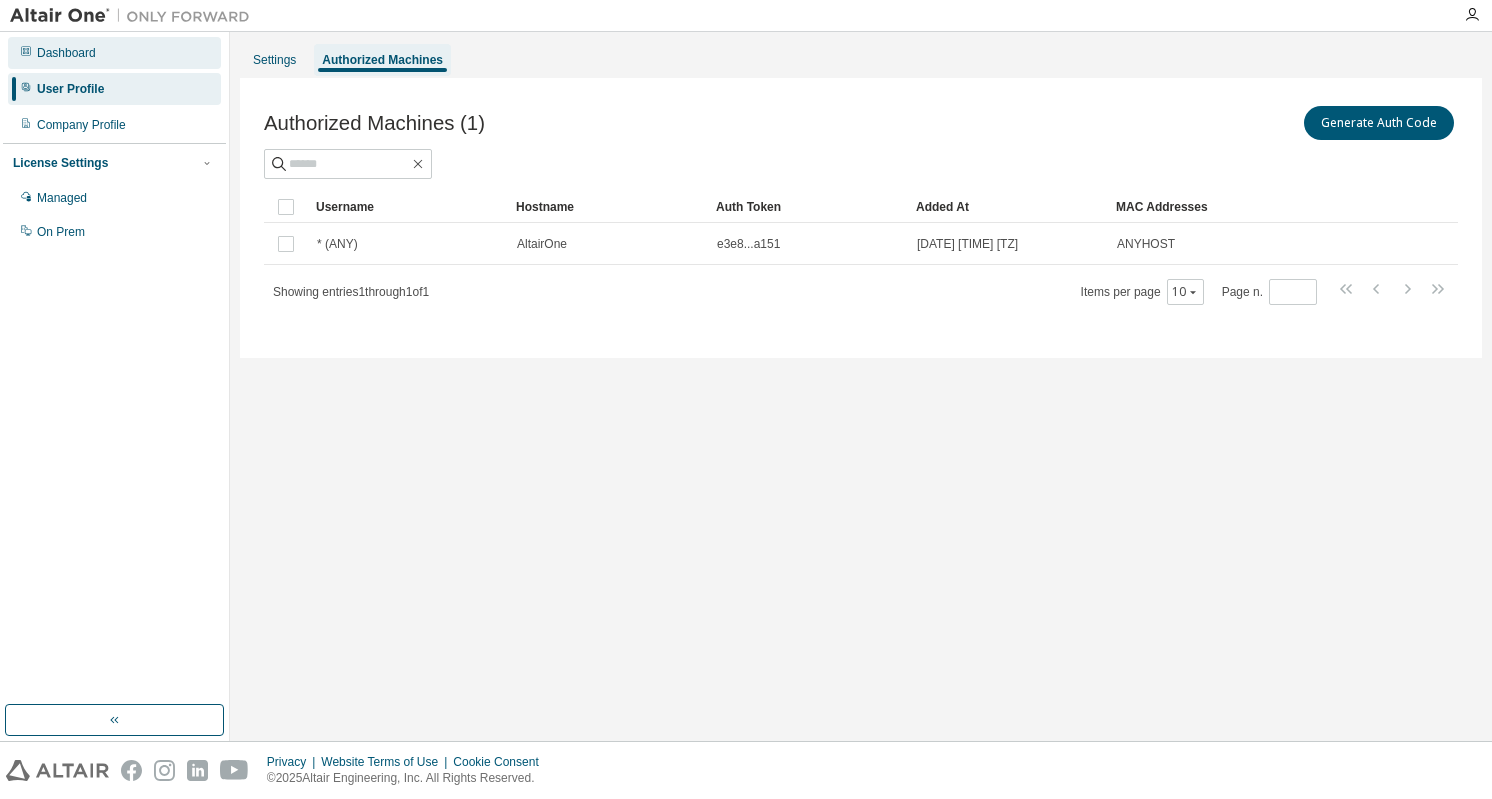 click on "Dashboard" at bounding box center [114, 53] 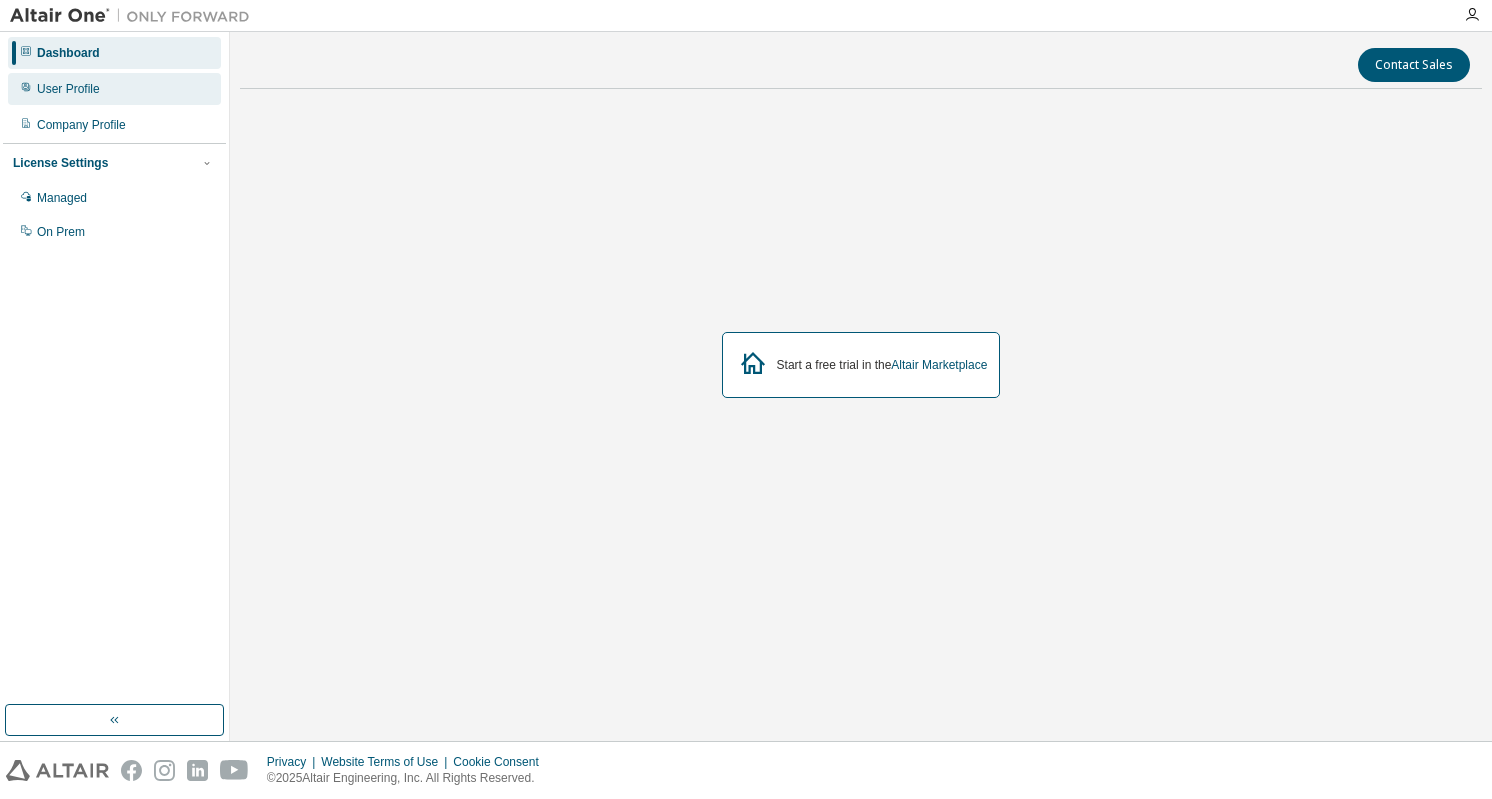 click on "User Profile" at bounding box center (68, 89) 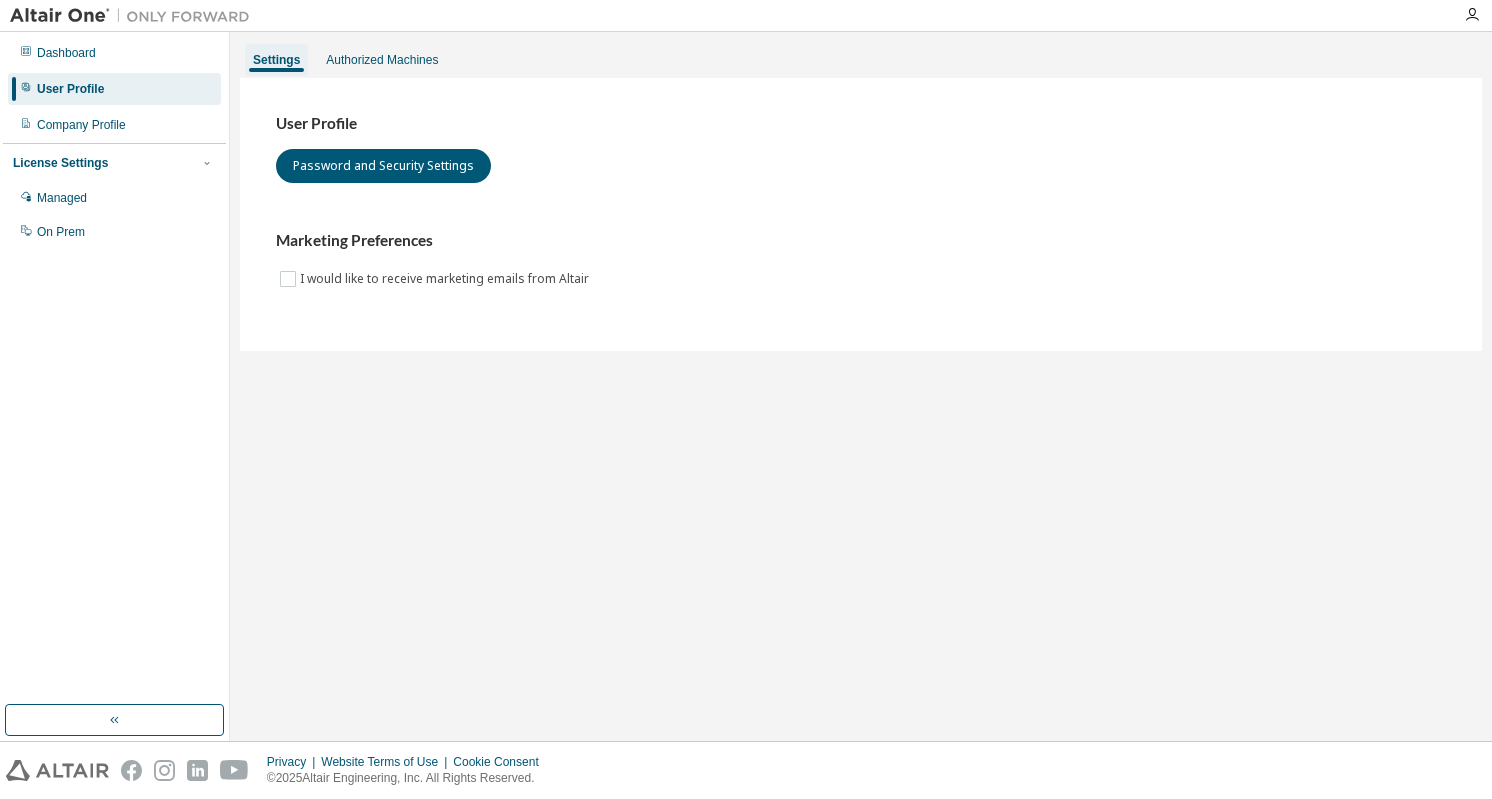 click on "Settings Authorized Machines User Profile Password and Security Settings Marketing Preferences I would like to receive marketing emails from Altair" at bounding box center [861, 386] 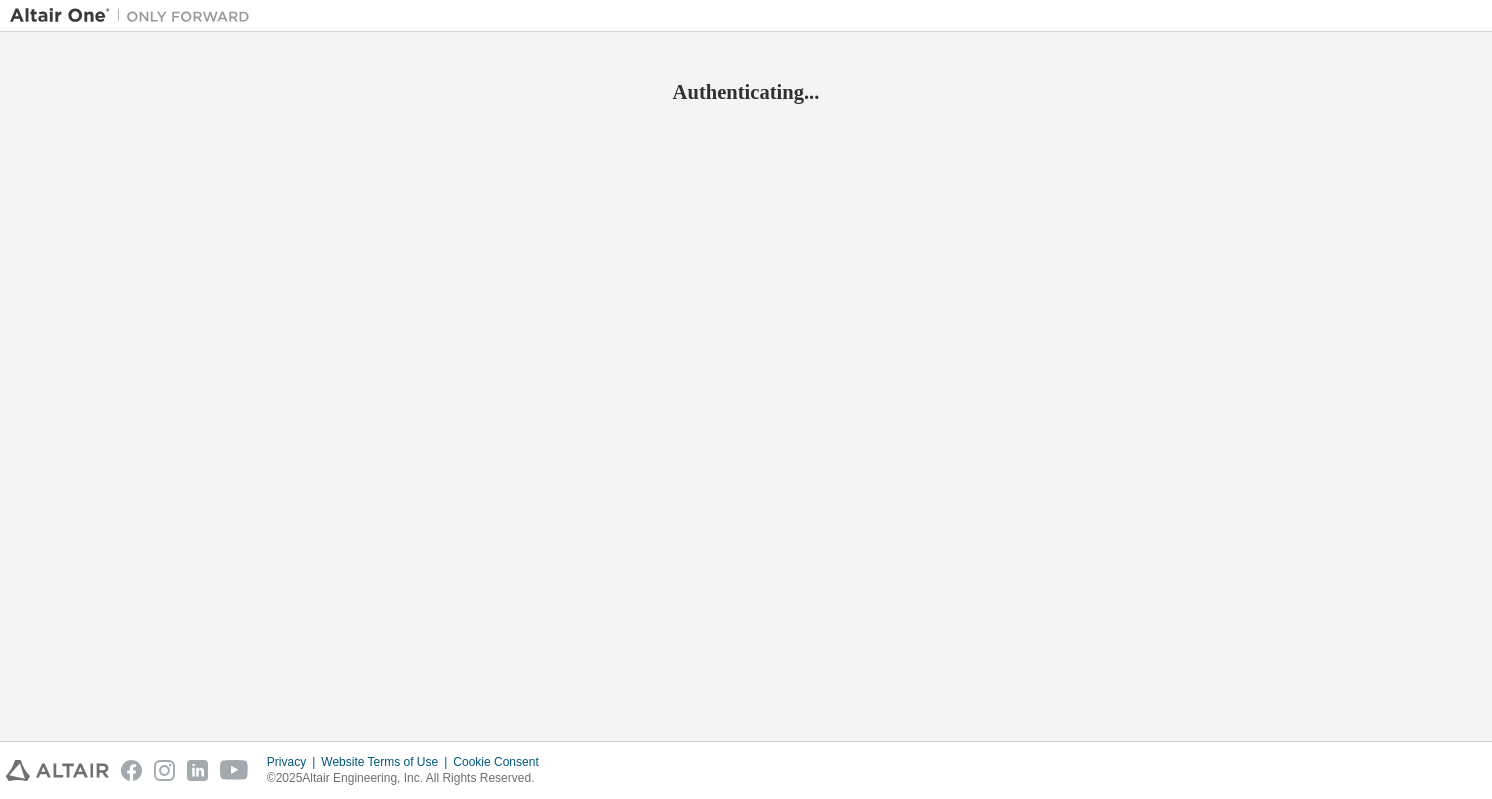 scroll, scrollTop: 0, scrollLeft: 0, axis: both 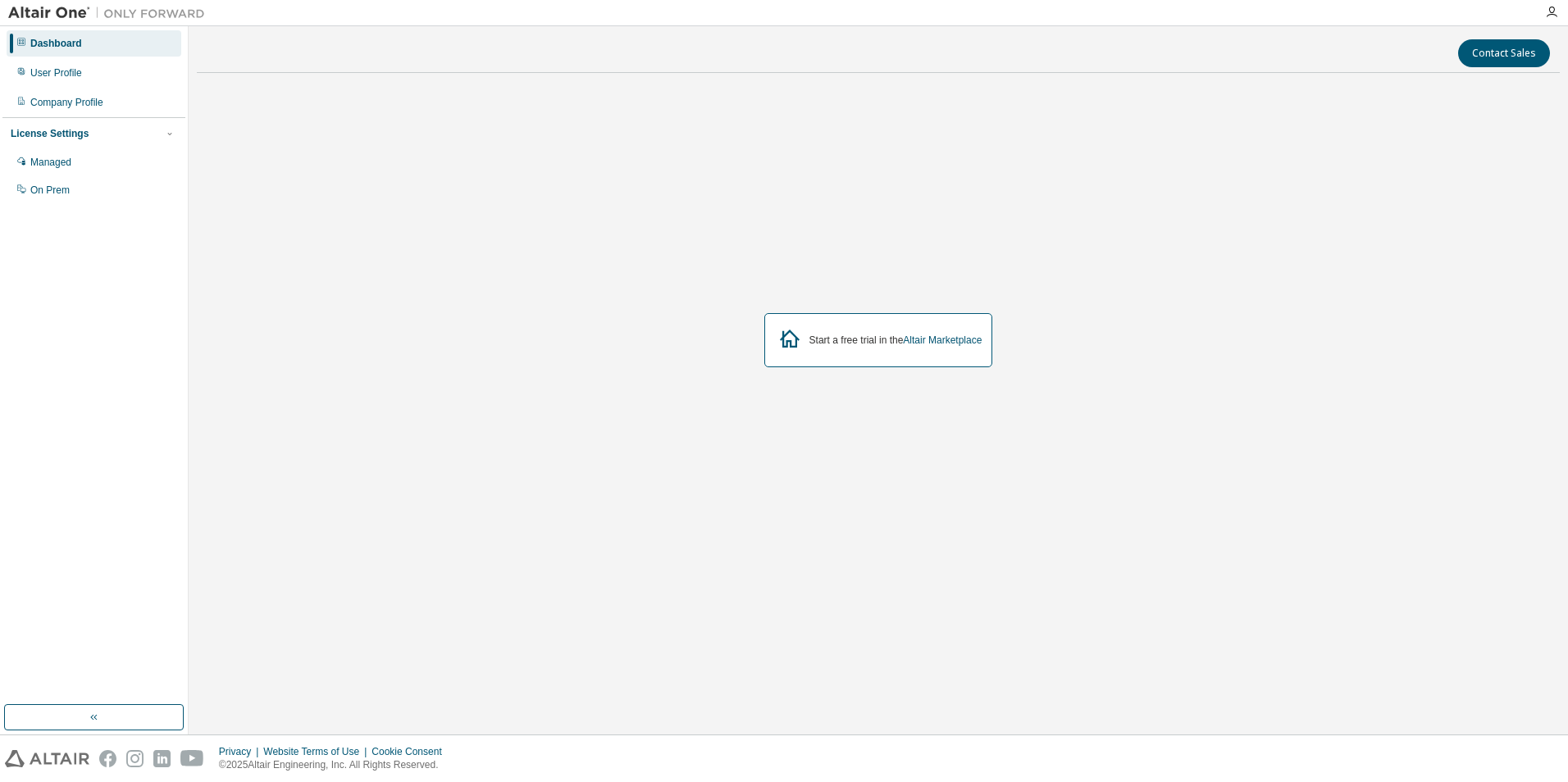 click on "Dashboard" at bounding box center [56, 43] 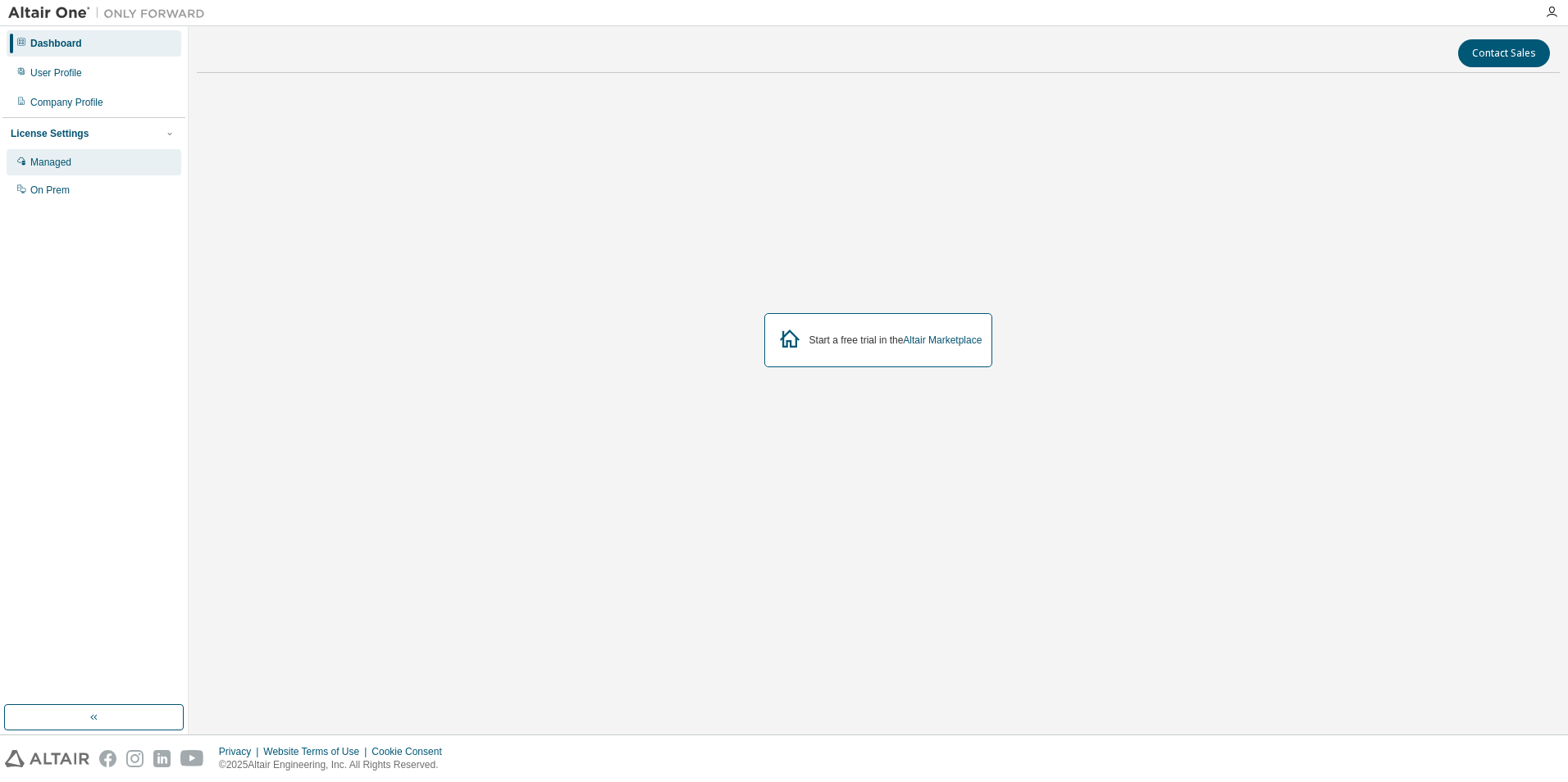 click on "Managed" at bounding box center [93, 162] 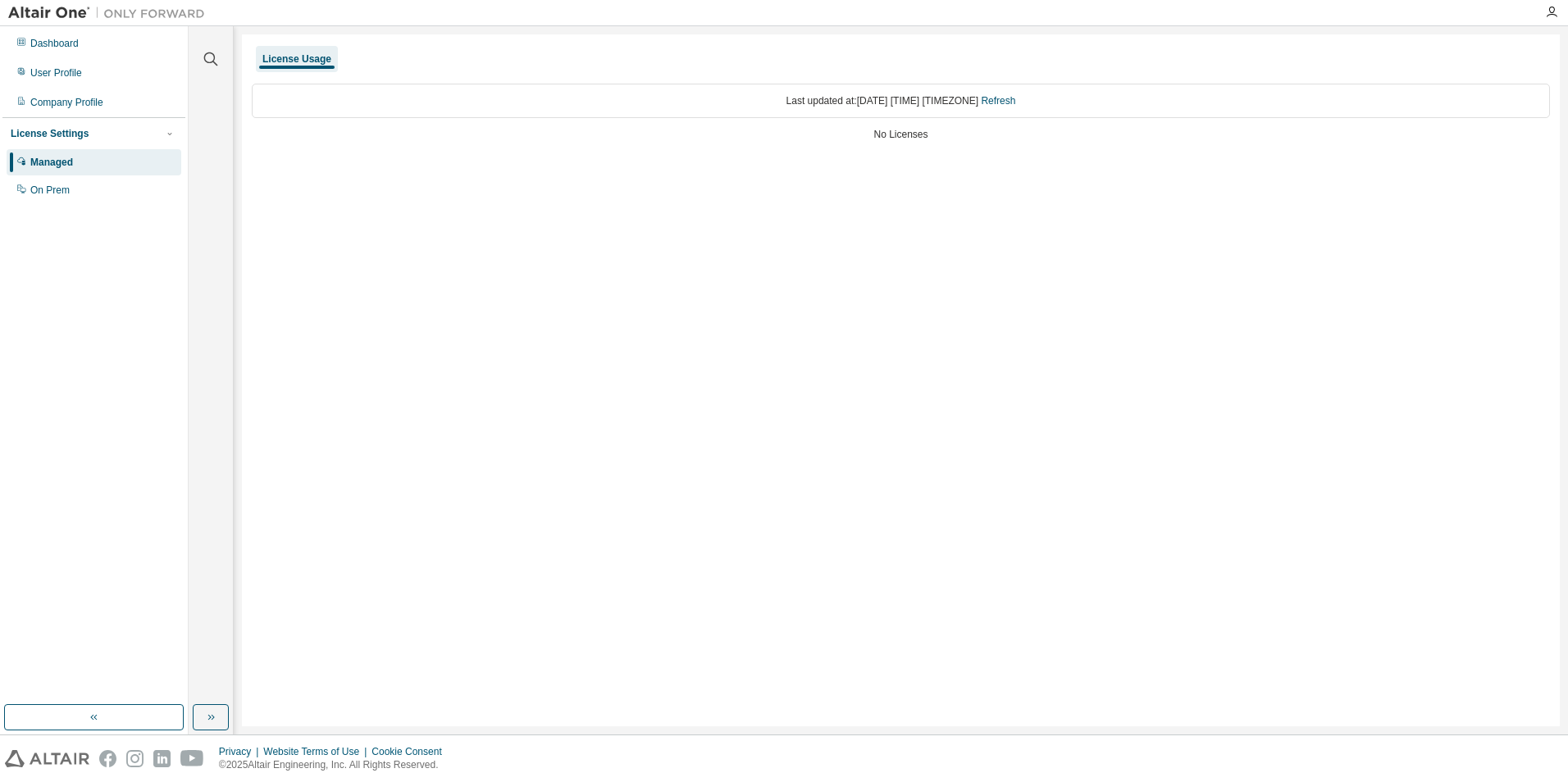 click on "License Usage Last updated at:  [DATE] [TIME] [TIMEZONE]   Refresh No Licenses" at bounding box center (900, 380) 